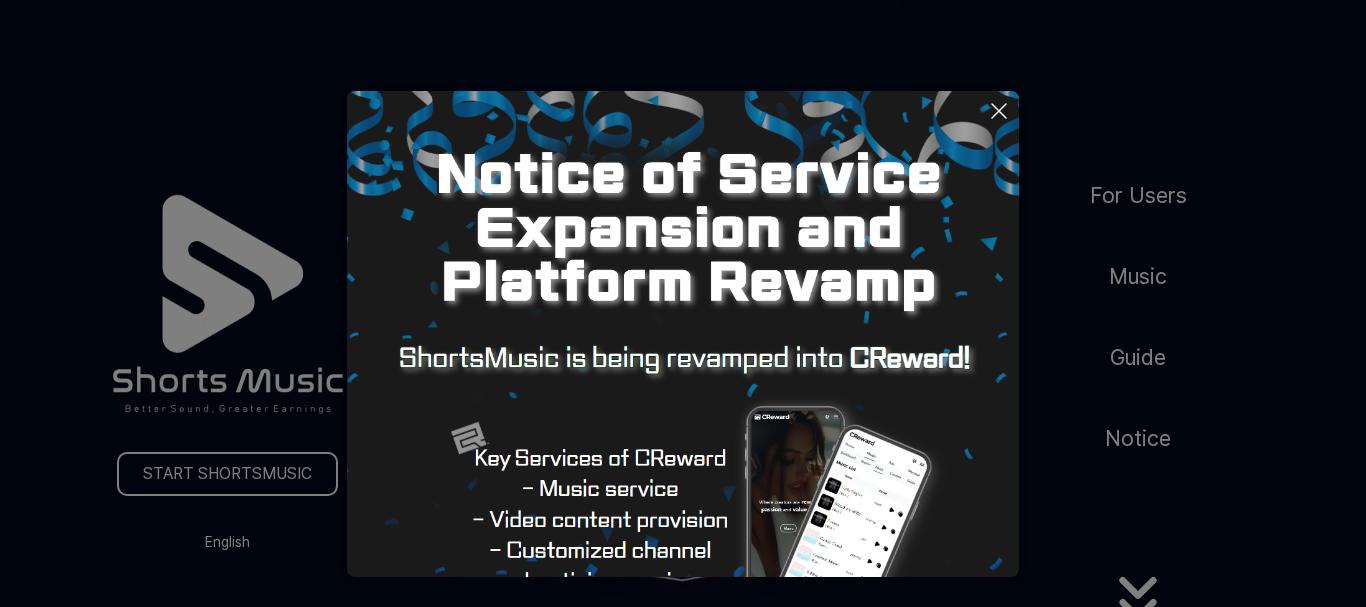 scroll, scrollTop: 0, scrollLeft: 0, axis: both 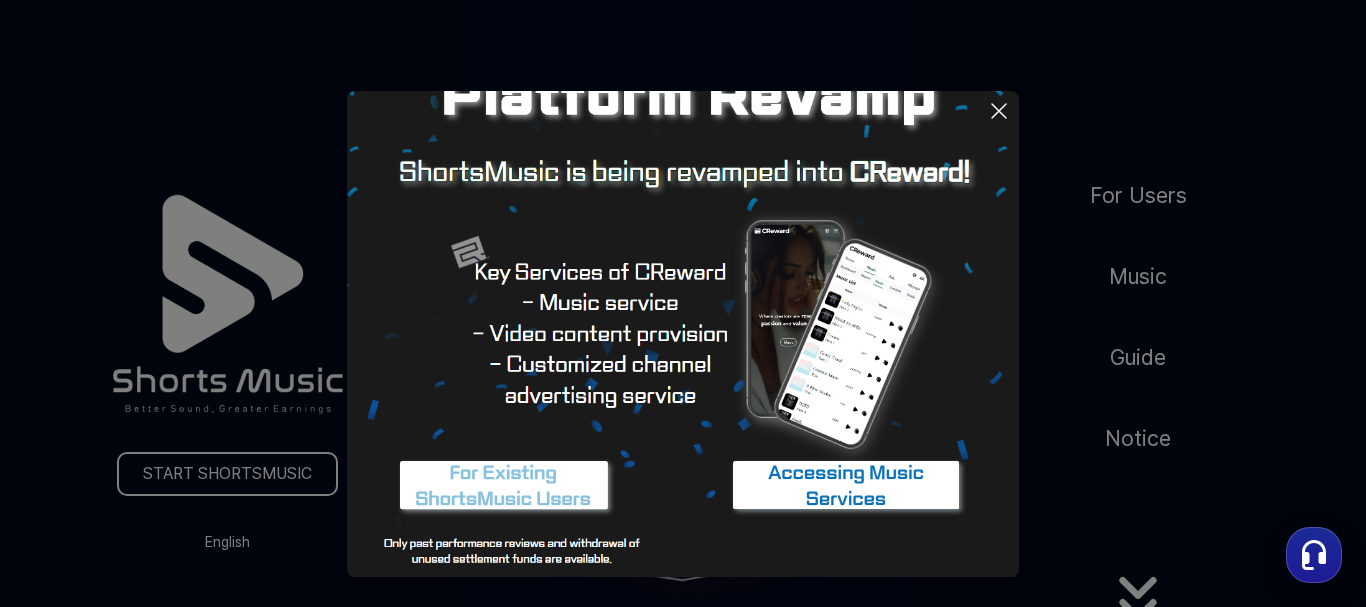 click at bounding box center [504, 486] 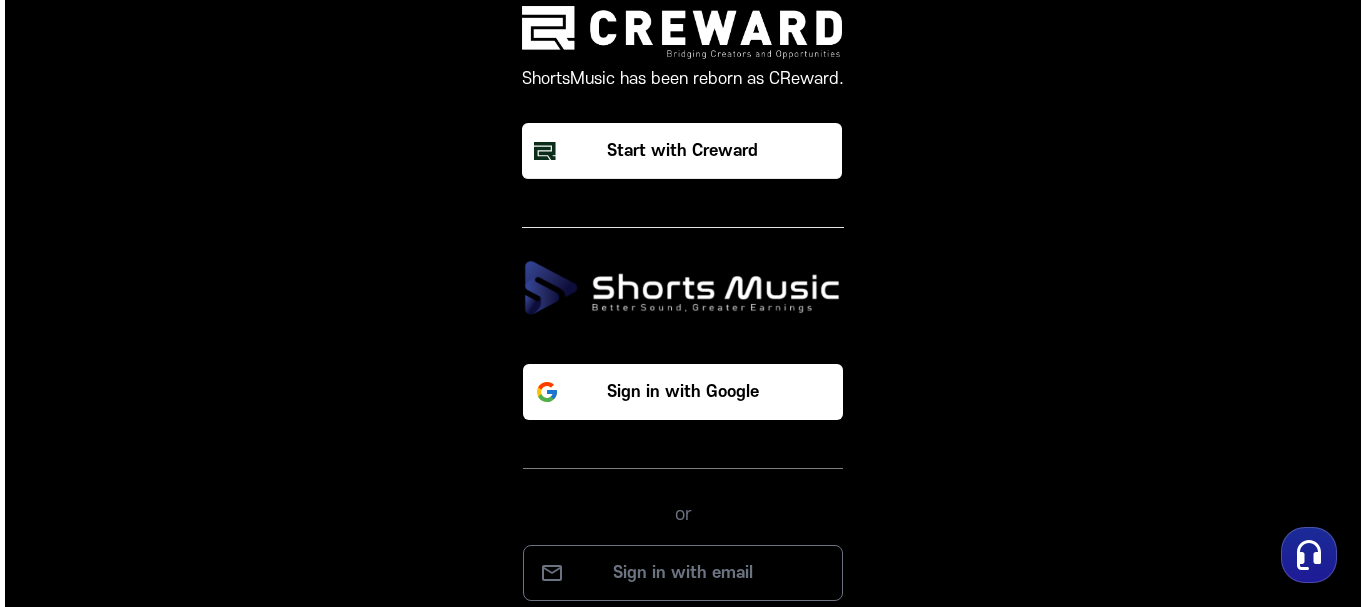 scroll, scrollTop: 0, scrollLeft: 0, axis: both 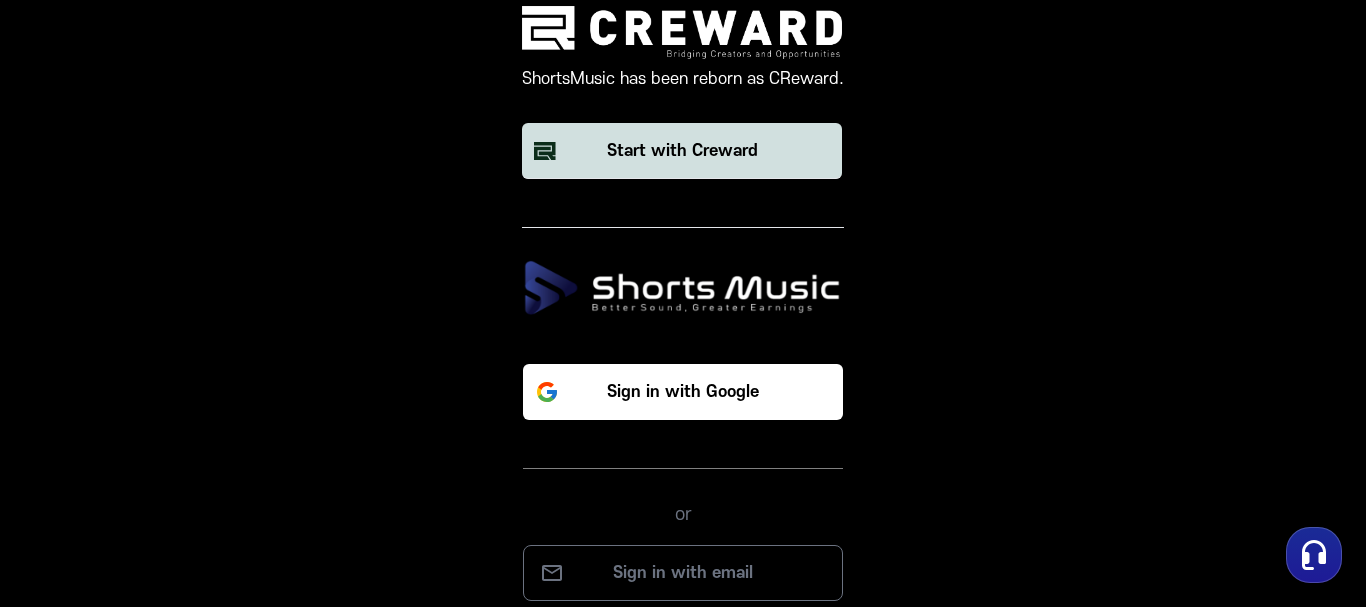 click on "Start with Creward" at bounding box center [682, 151] 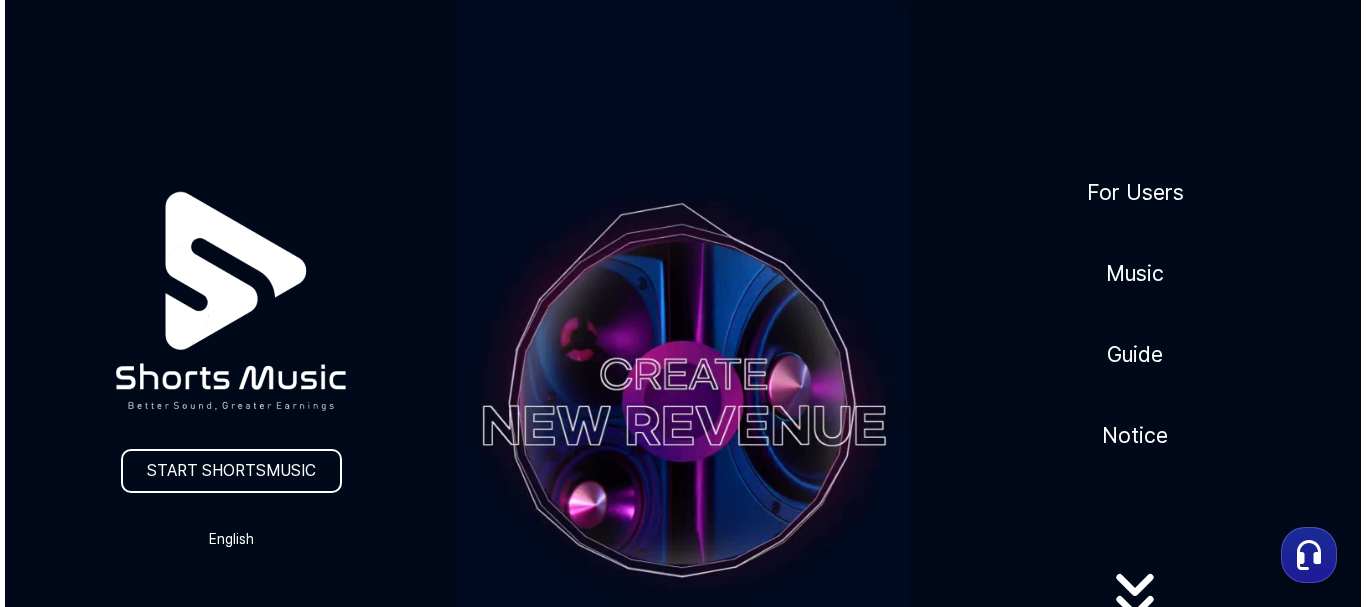 scroll, scrollTop: 0, scrollLeft: 0, axis: both 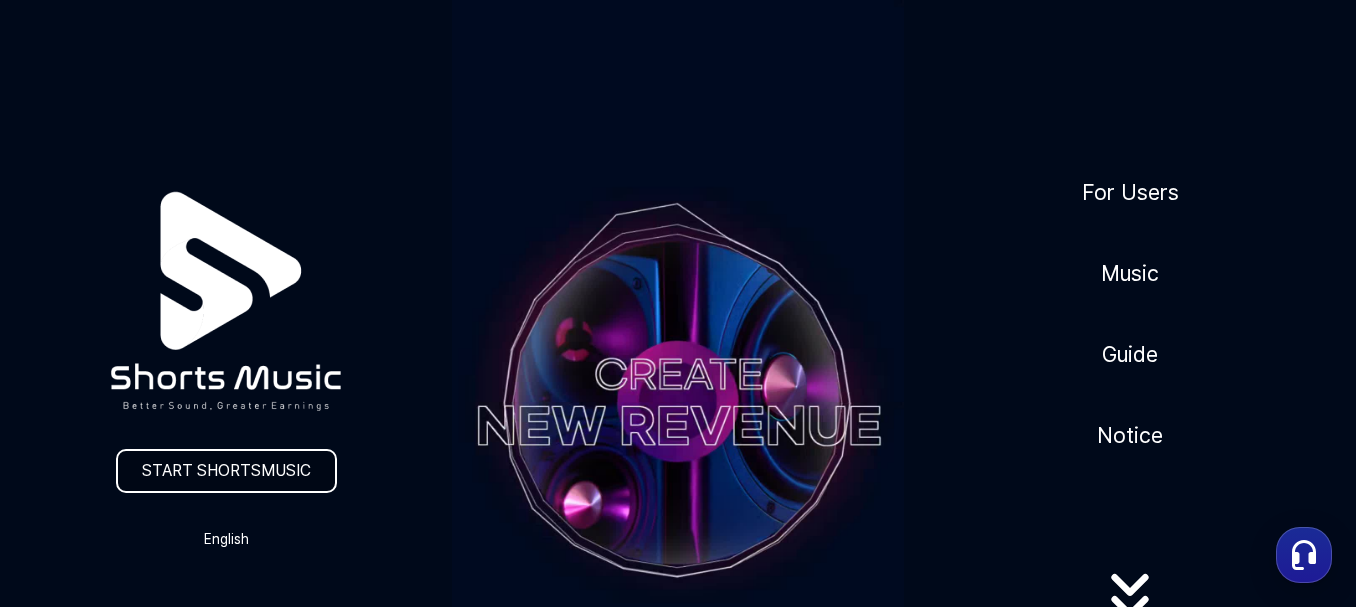 click on "START SHORTSMUSIC" at bounding box center [226, 471] 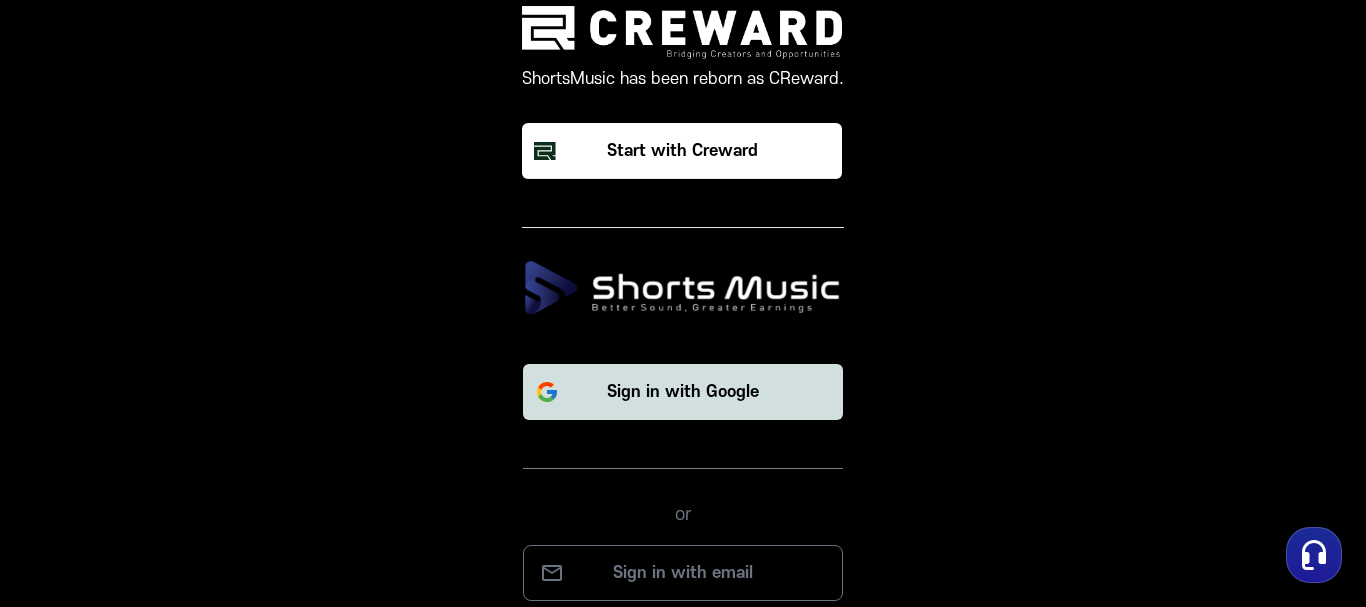 click on "Sign in with Google" at bounding box center (683, 392) 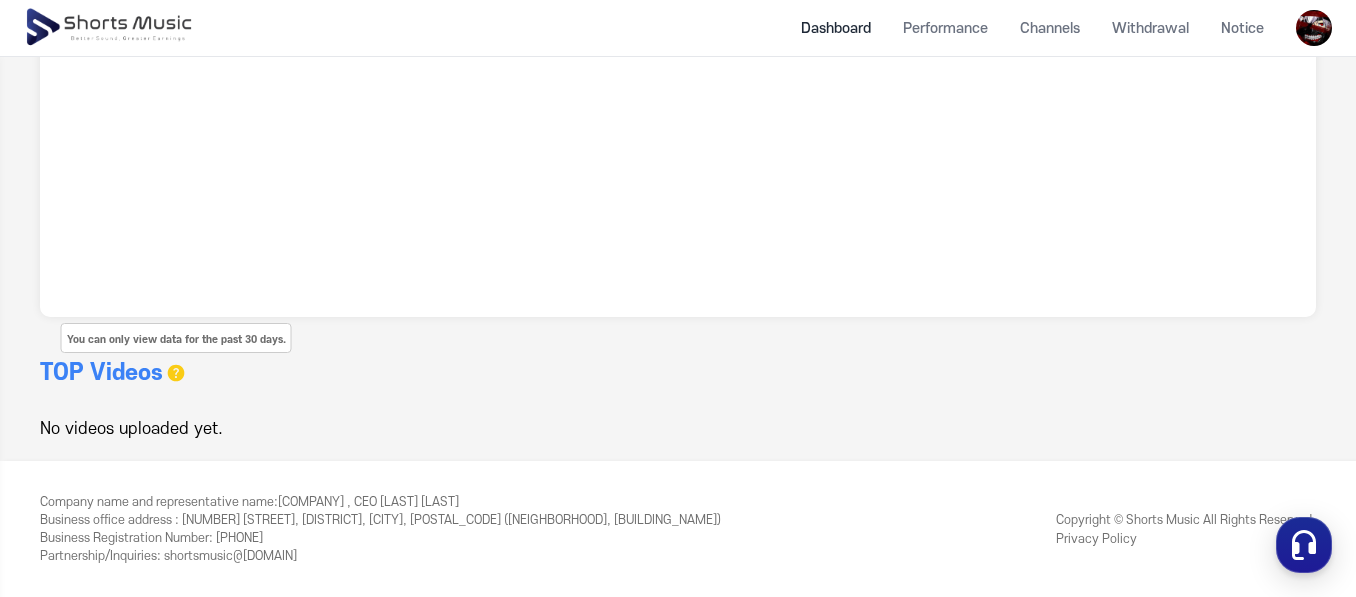 scroll, scrollTop: 0, scrollLeft: 0, axis: both 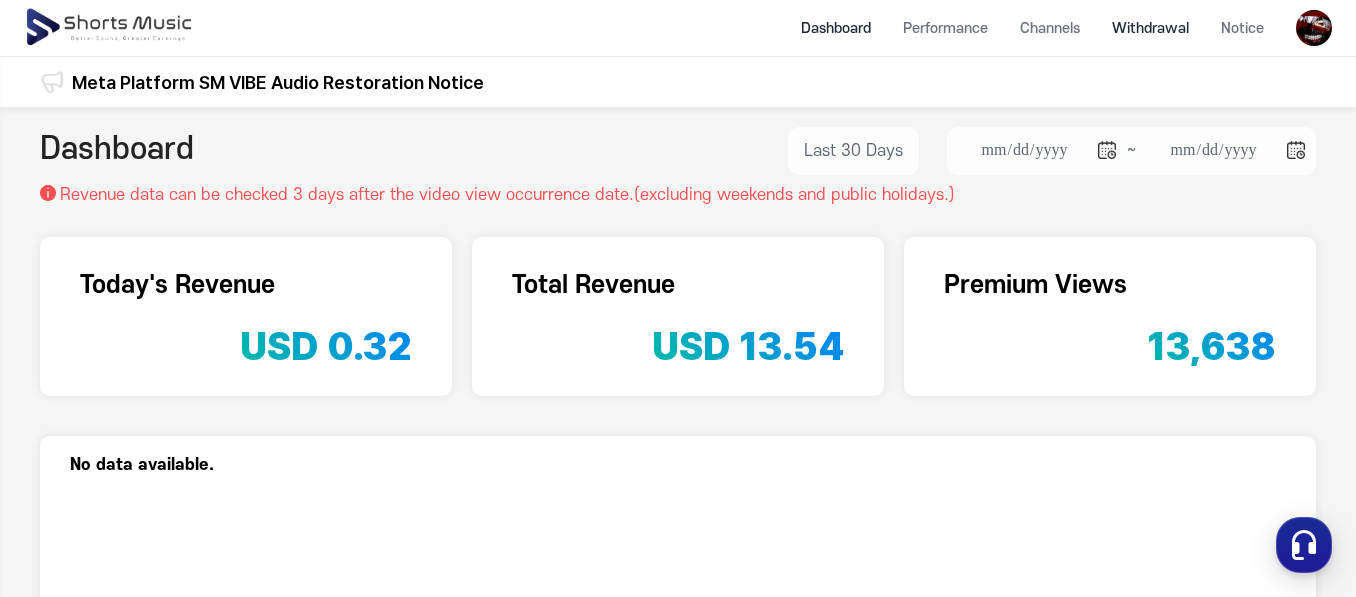 click on "Withdrawal" at bounding box center (1150, 28) 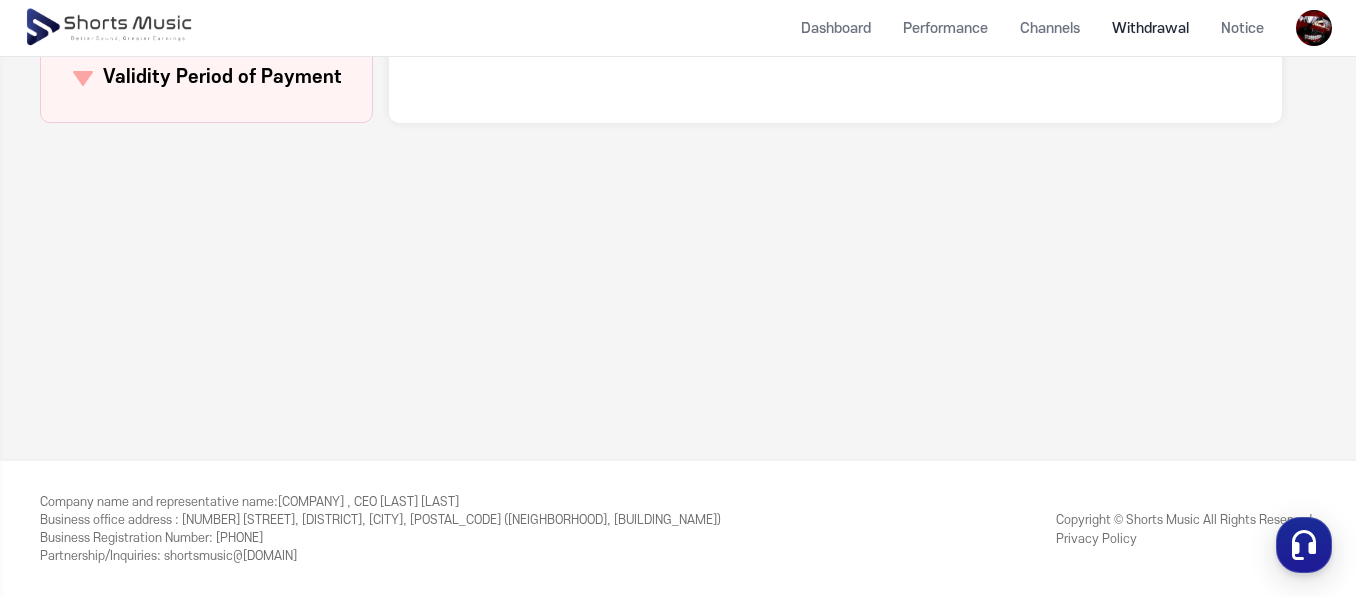 scroll, scrollTop: 0, scrollLeft: 0, axis: both 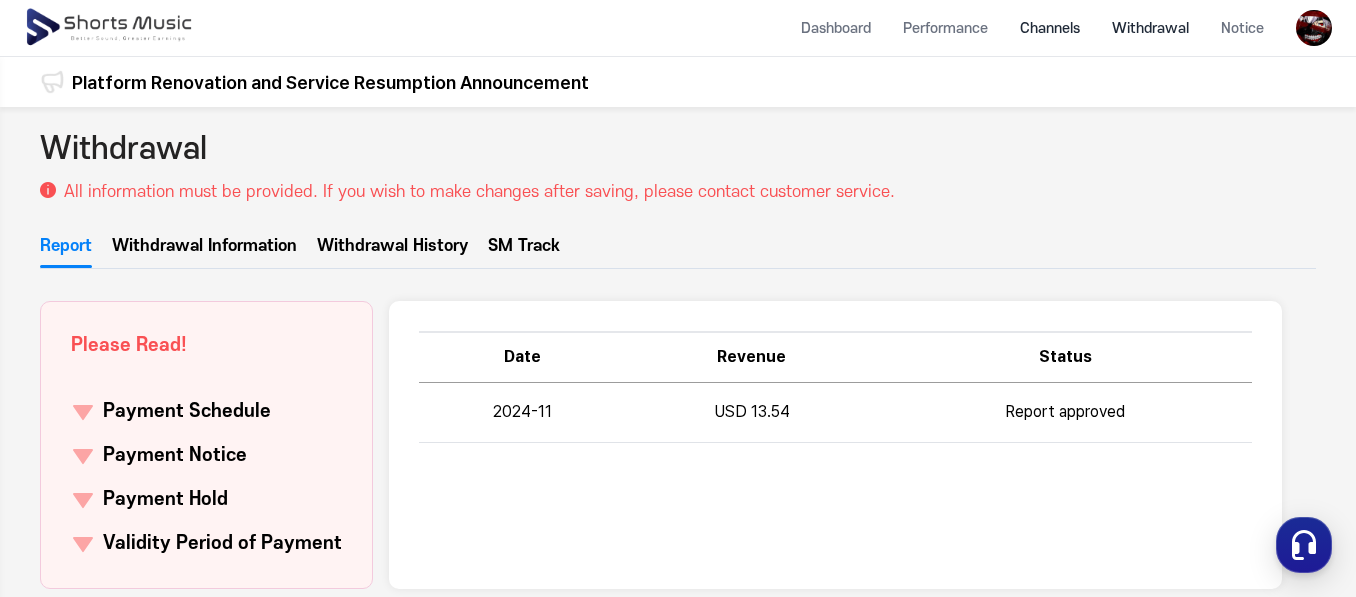 click on "Channels" at bounding box center (1050, 28) 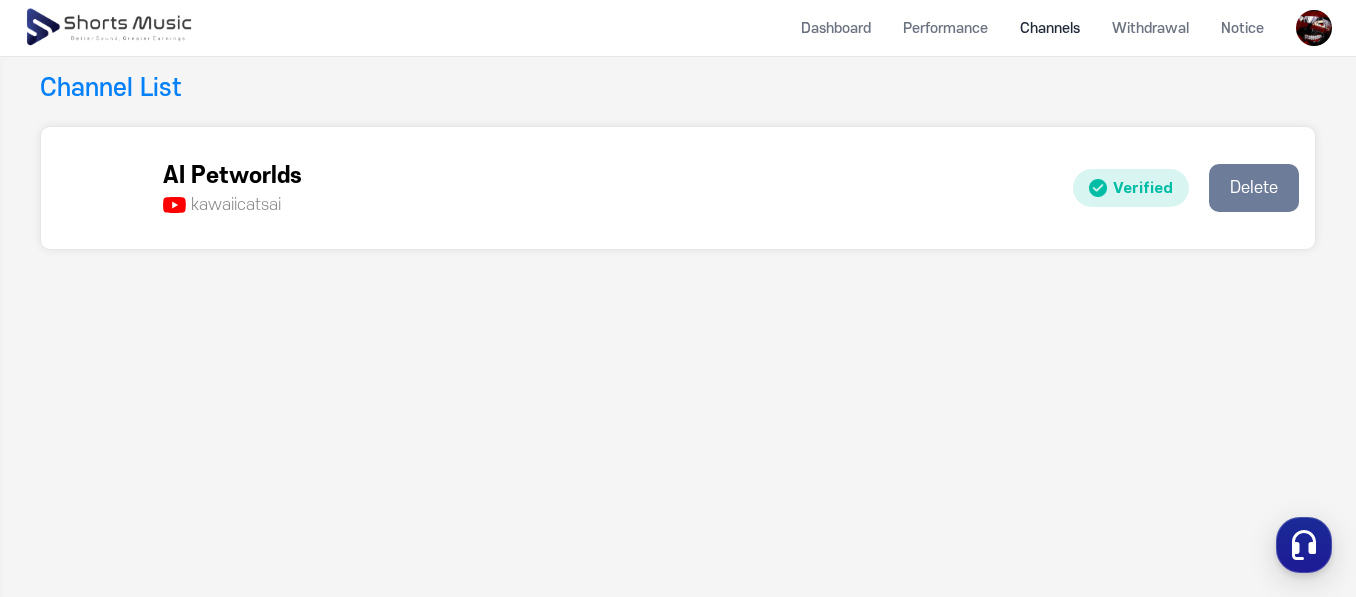 scroll, scrollTop: 0, scrollLeft: 0, axis: both 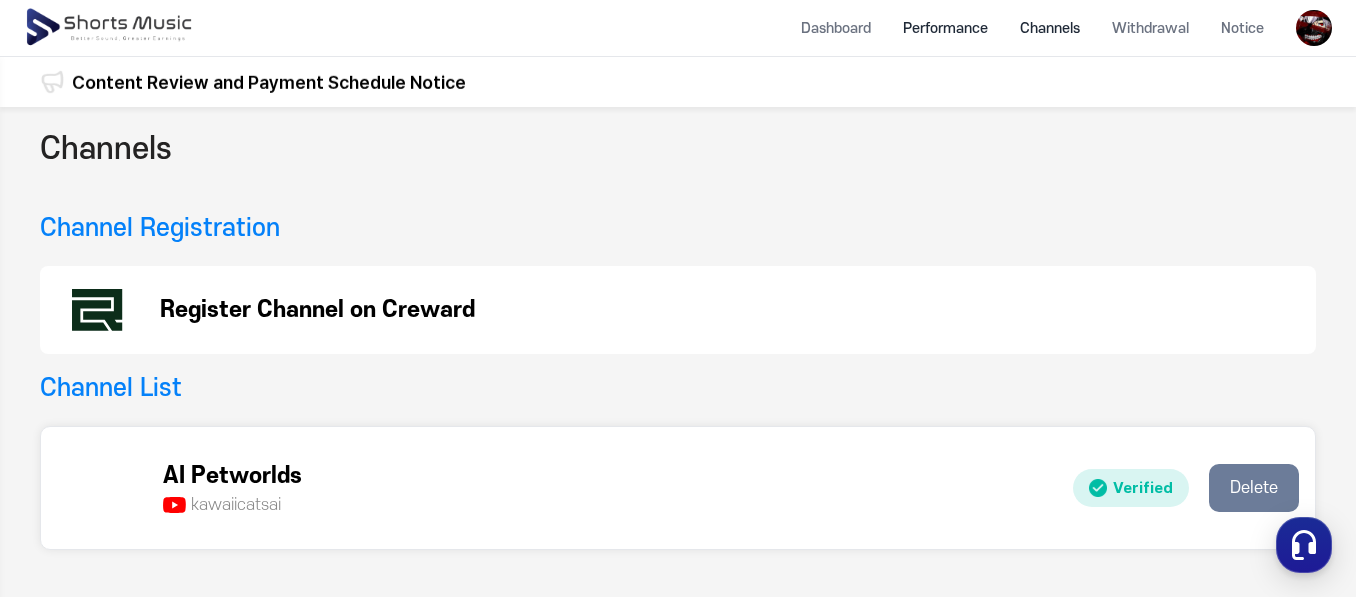 click on "Performance" at bounding box center (945, 28) 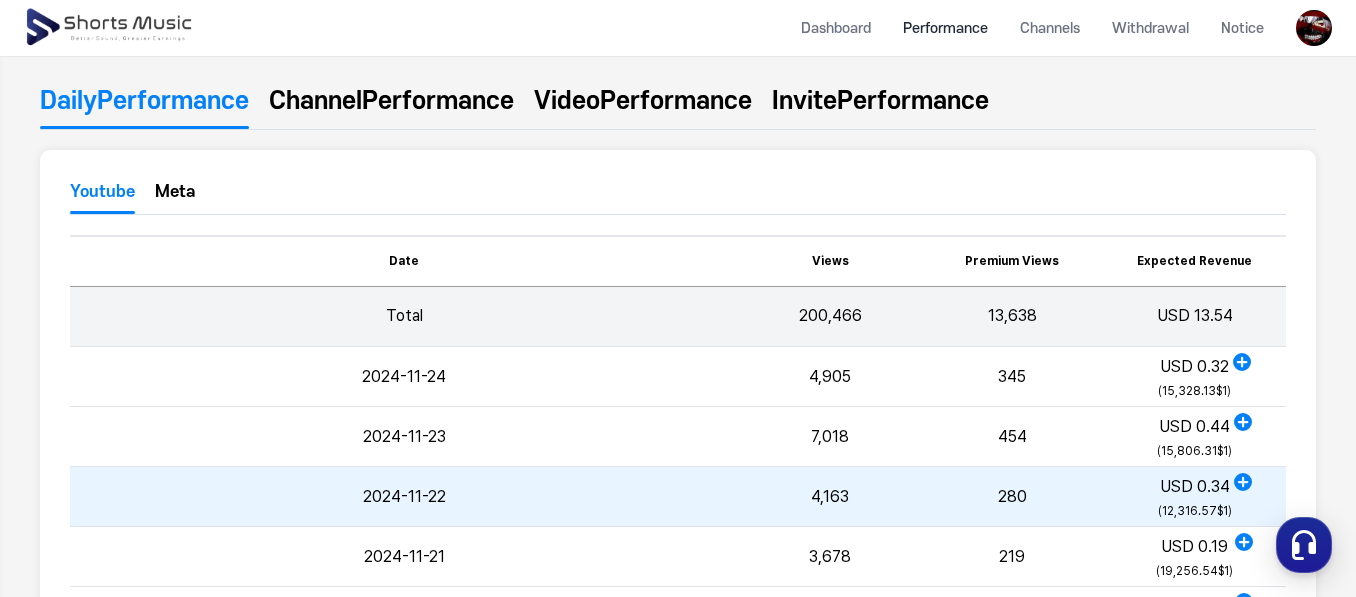 scroll, scrollTop: 0, scrollLeft: 0, axis: both 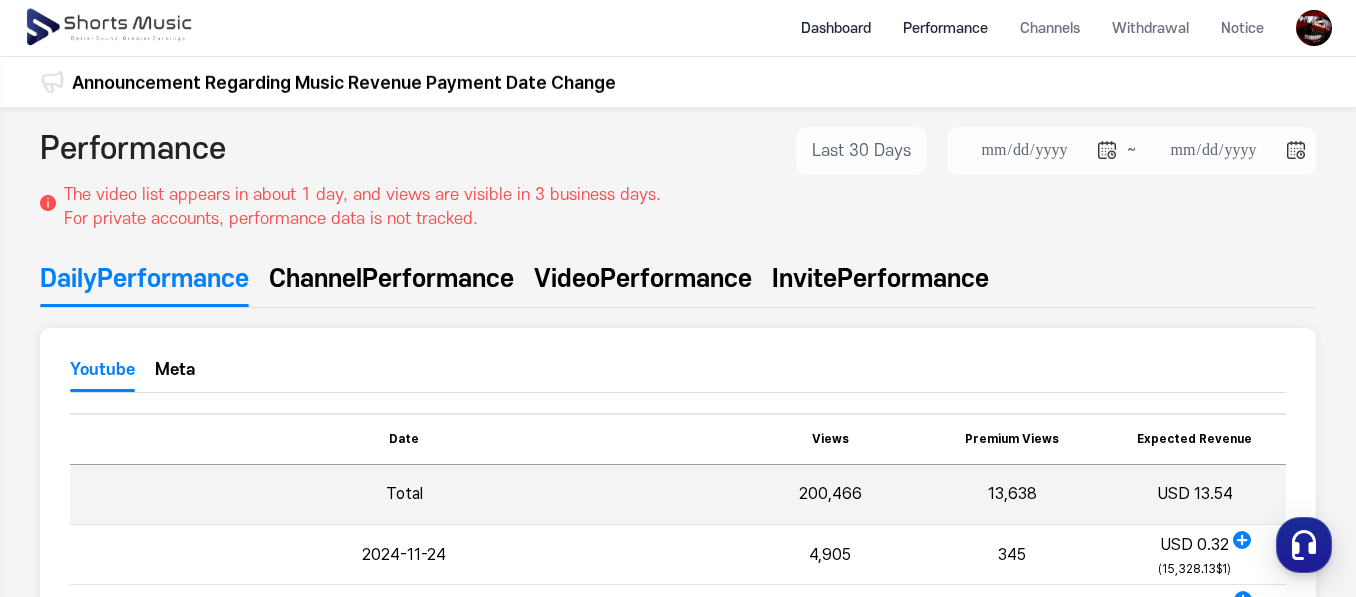 click on "Dashboard" at bounding box center (836, 28) 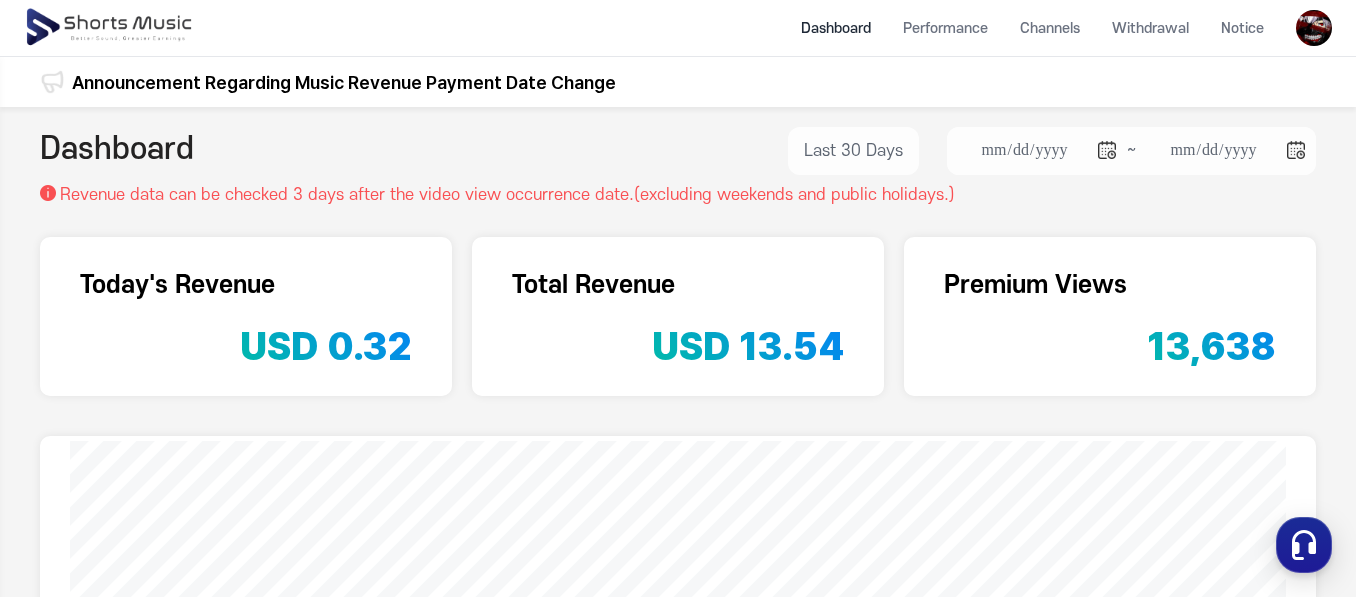 click on "Total Revenue" at bounding box center (678, 285) 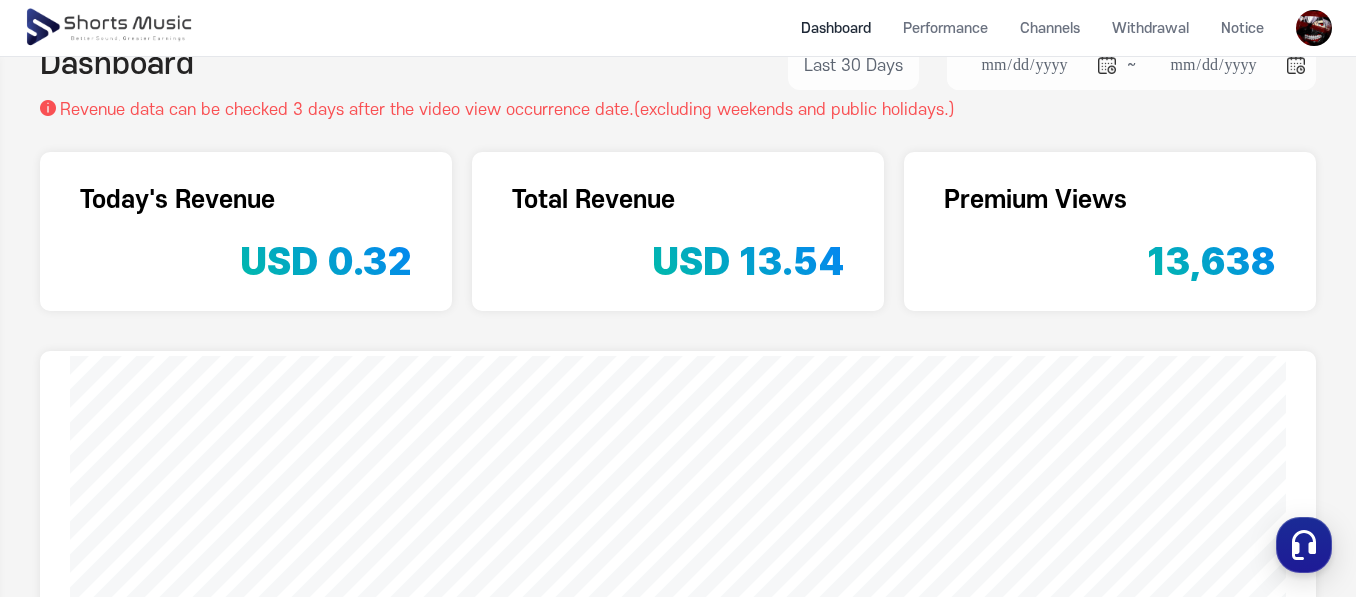 scroll, scrollTop: 0, scrollLeft: 0, axis: both 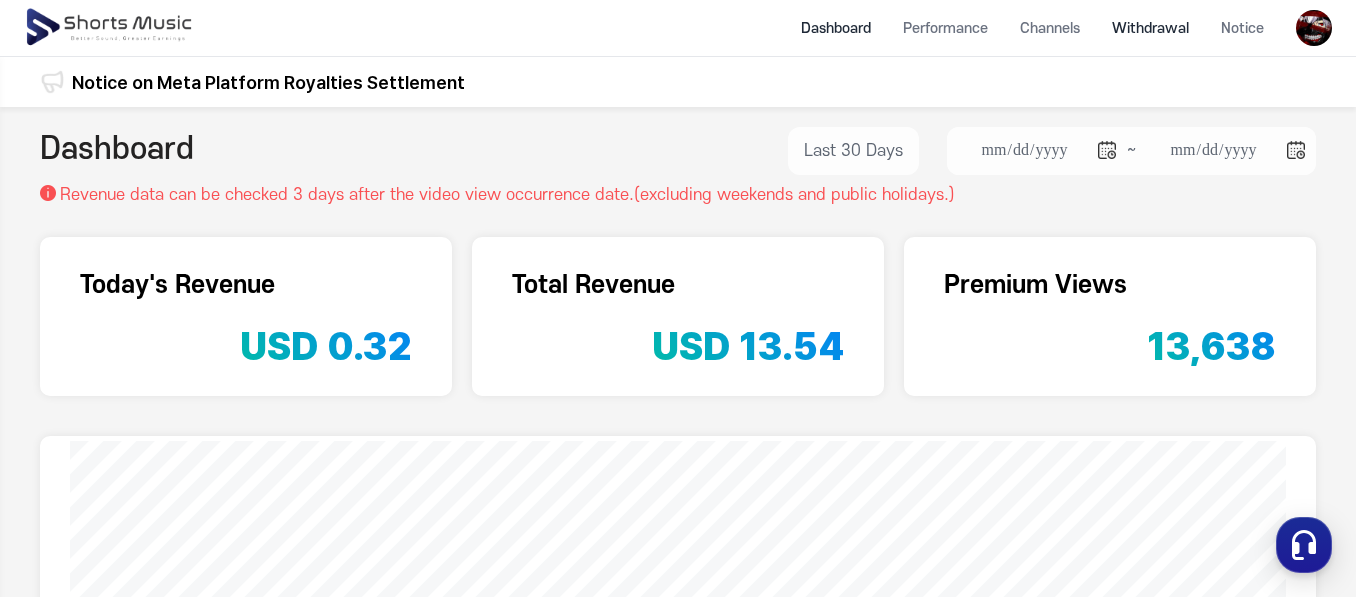 click on "Withdrawal" at bounding box center (1150, 28) 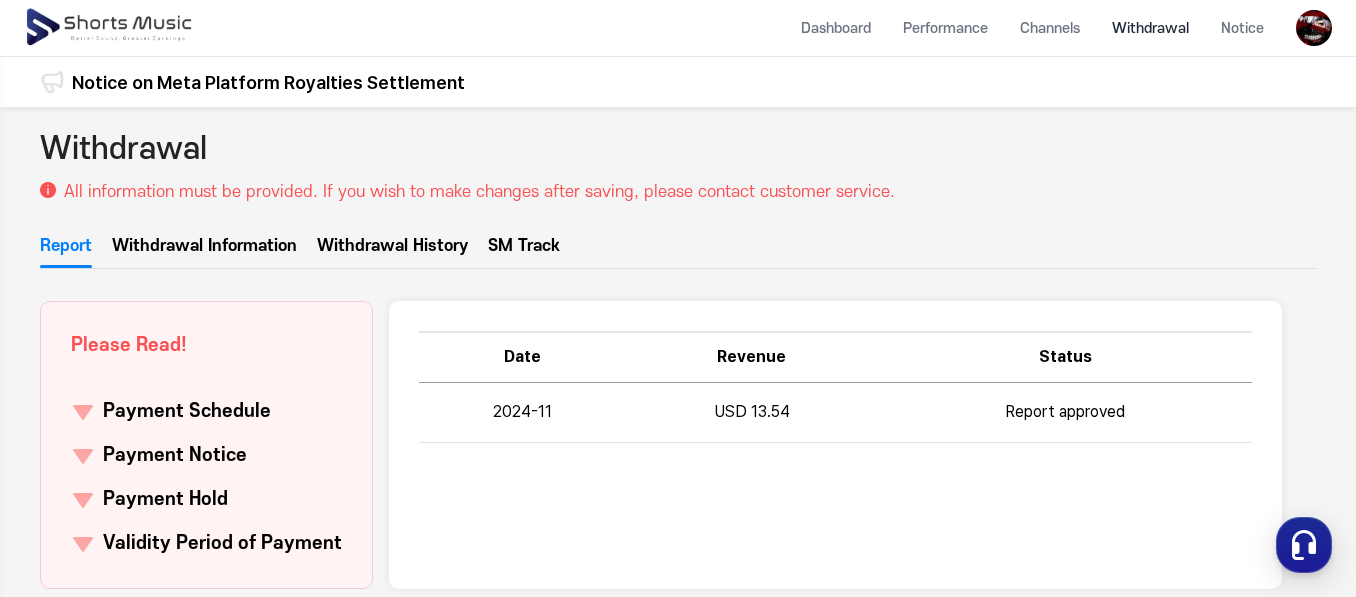 click on "SM Track" at bounding box center (524, 251) 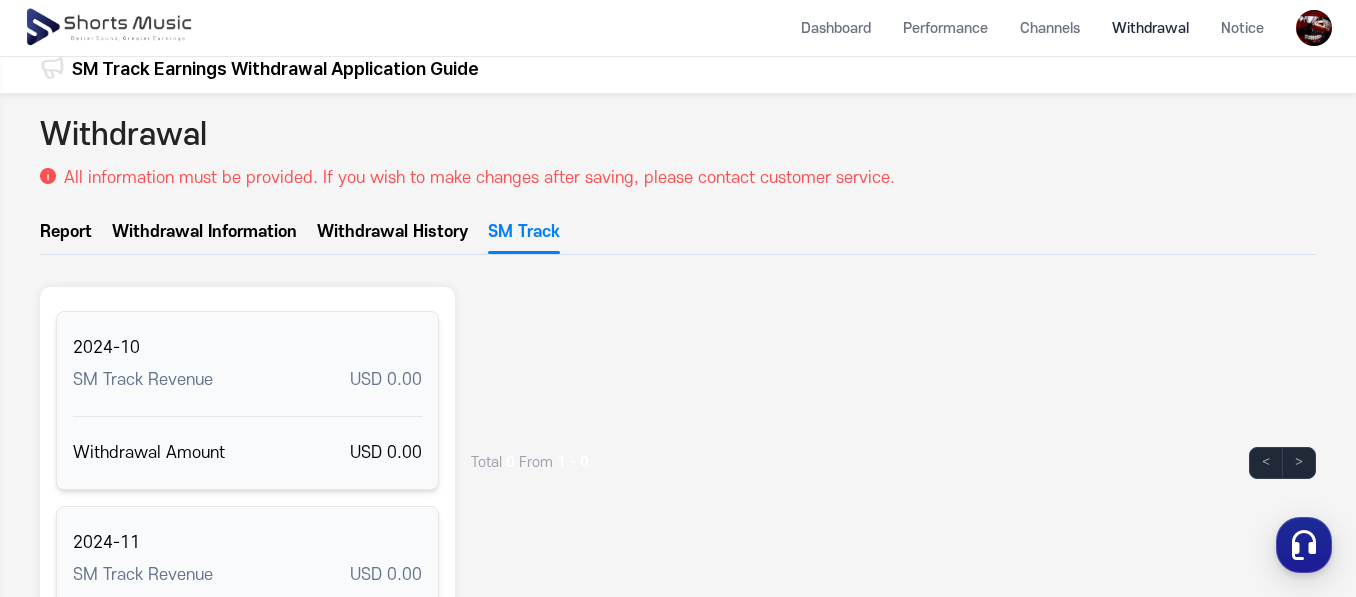scroll, scrollTop: 0, scrollLeft: 0, axis: both 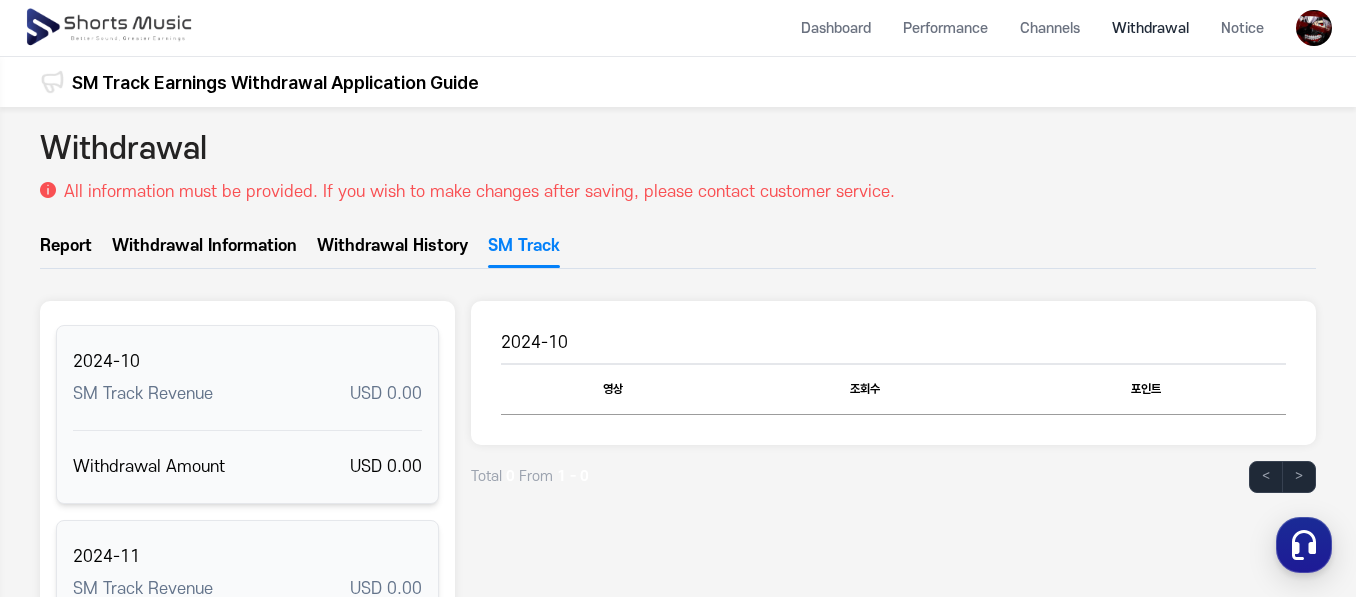 click on "Withdrawal History" at bounding box center (392, 251) 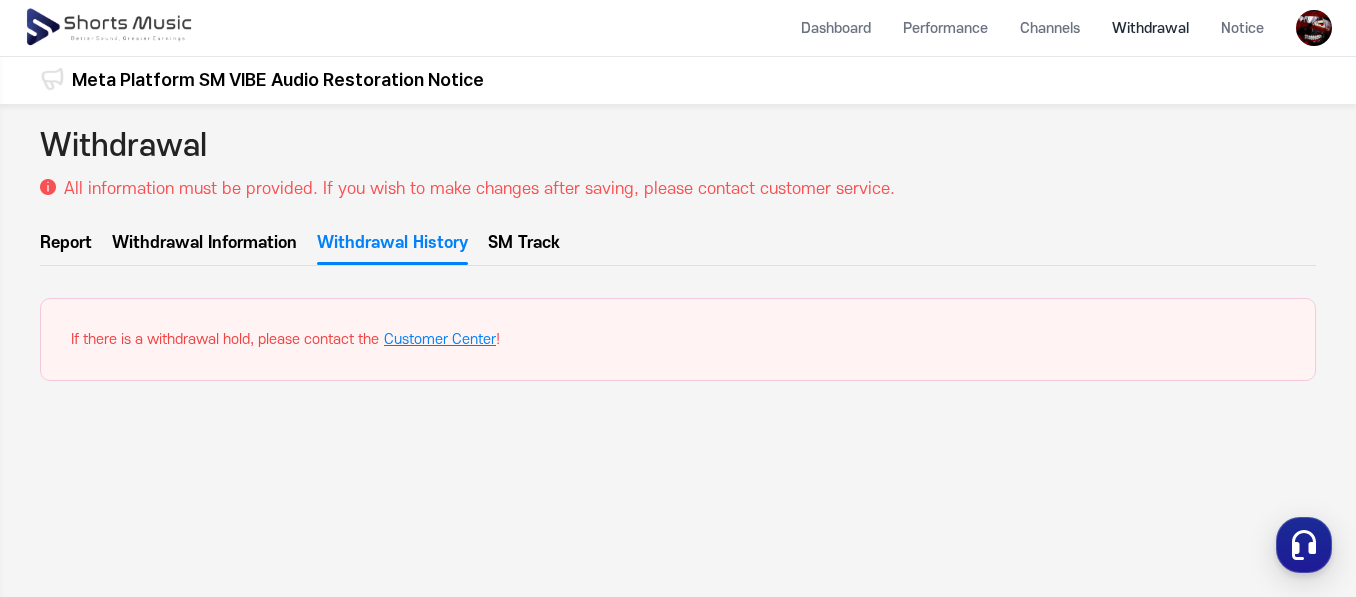 scroll, scrollTop: 0, scrollLeft: 0, axis: both 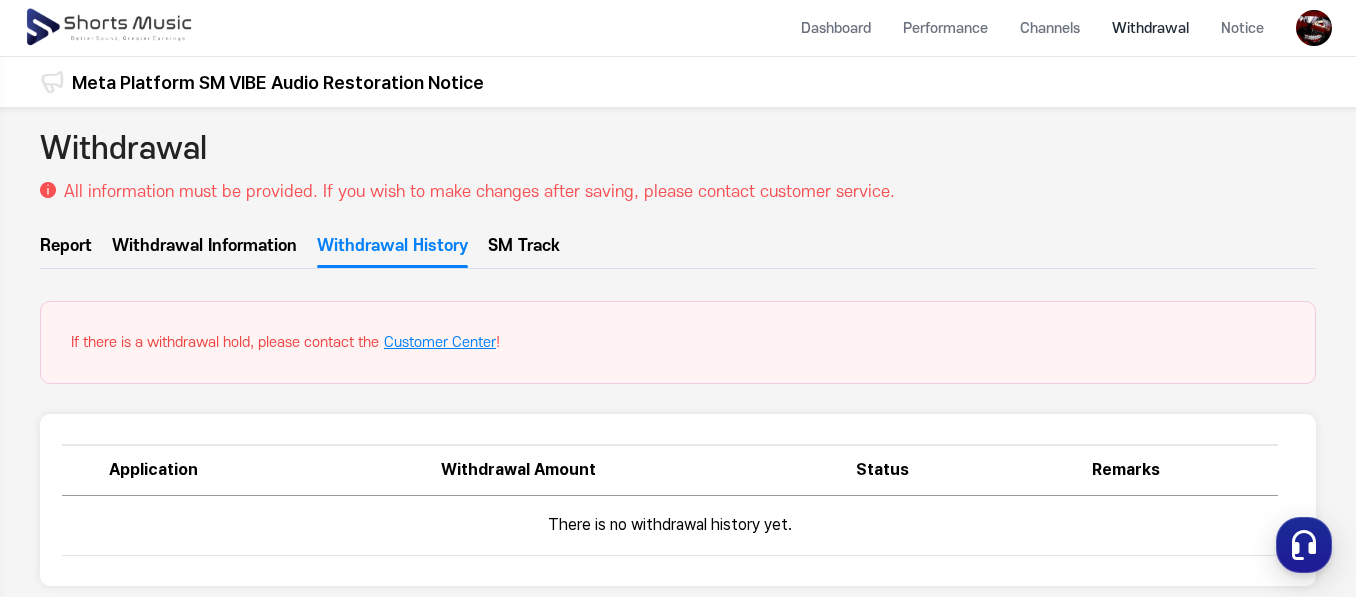 click on "Withdrawal Information" at bounding box center [204, 251] 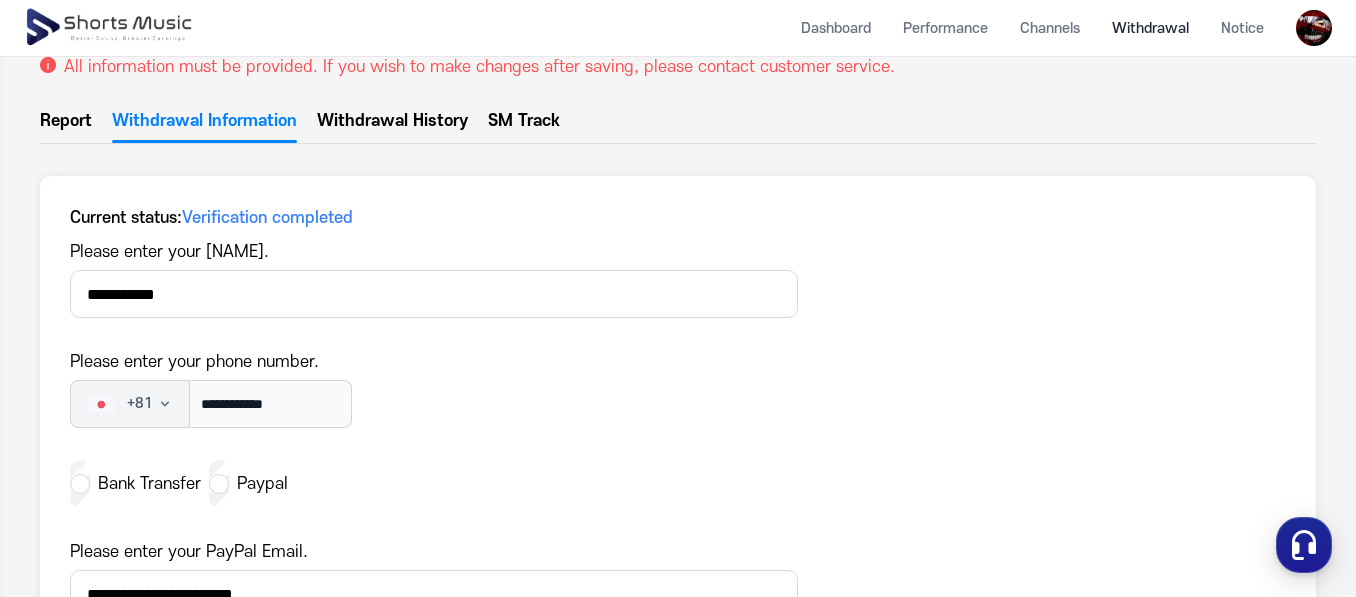 scroll, scrollTop: 0, scrollLeft: 0, axis: both 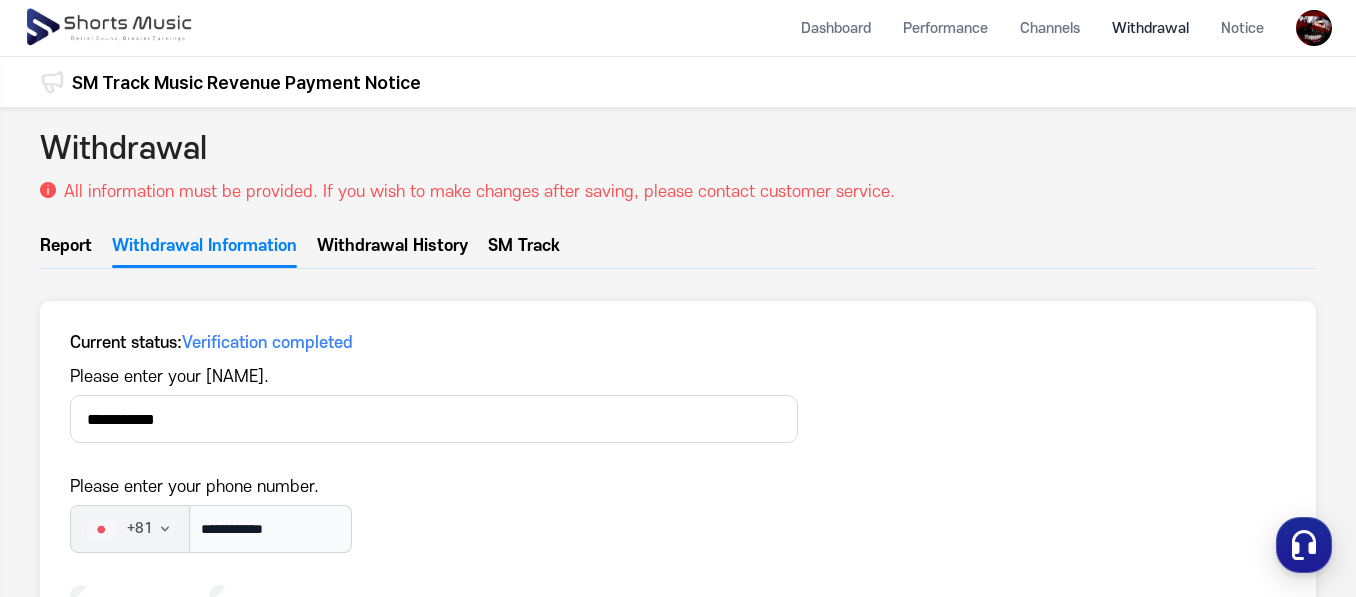 click on "Report" at bounding box center (66, 251) 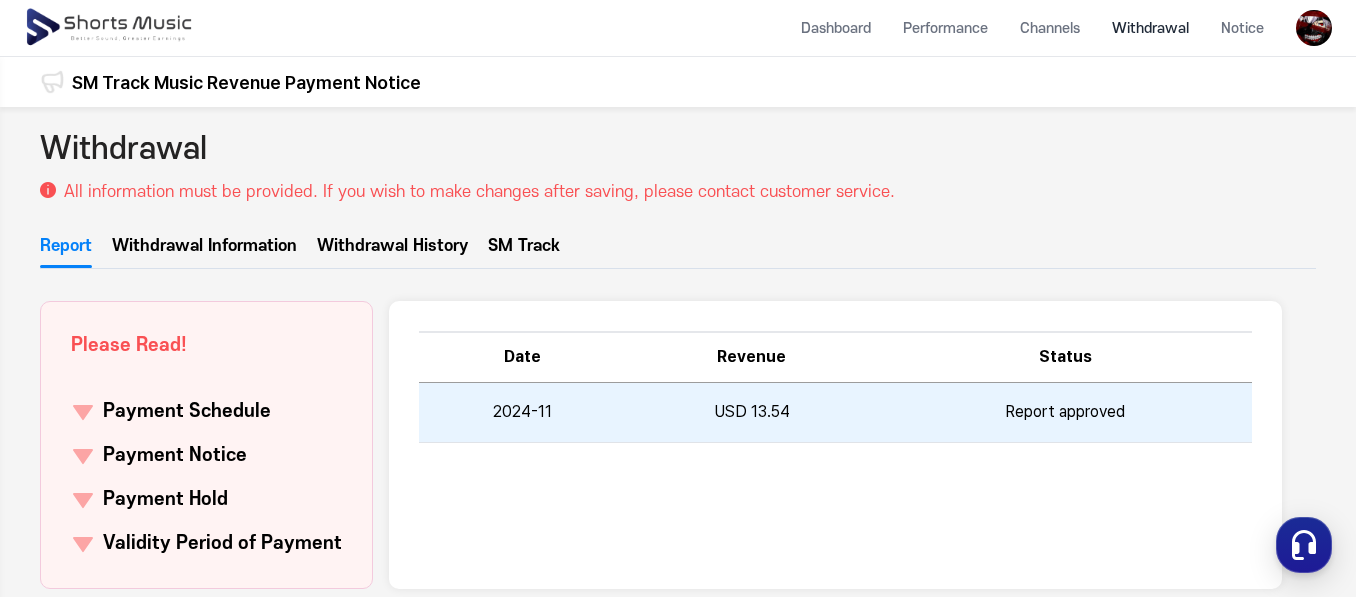 click on "USD   13.54" at bounding box center (751, 413) 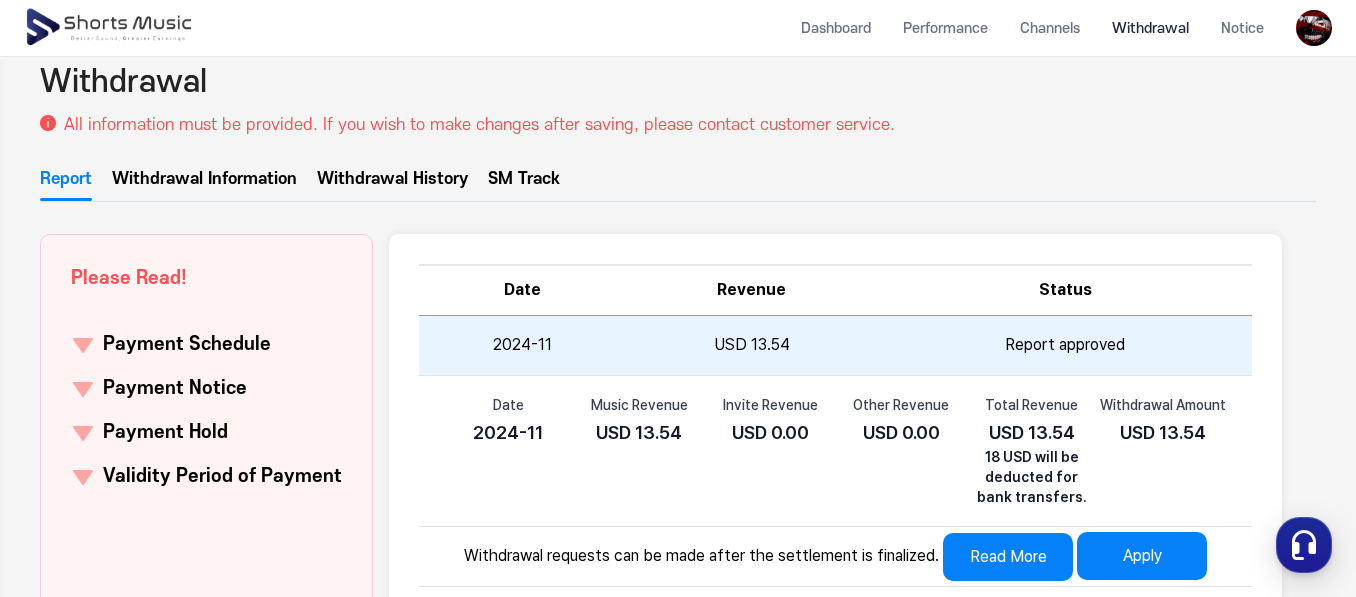 scroll, scrollTop: 100, scrollLeft: 0, axis: vertical 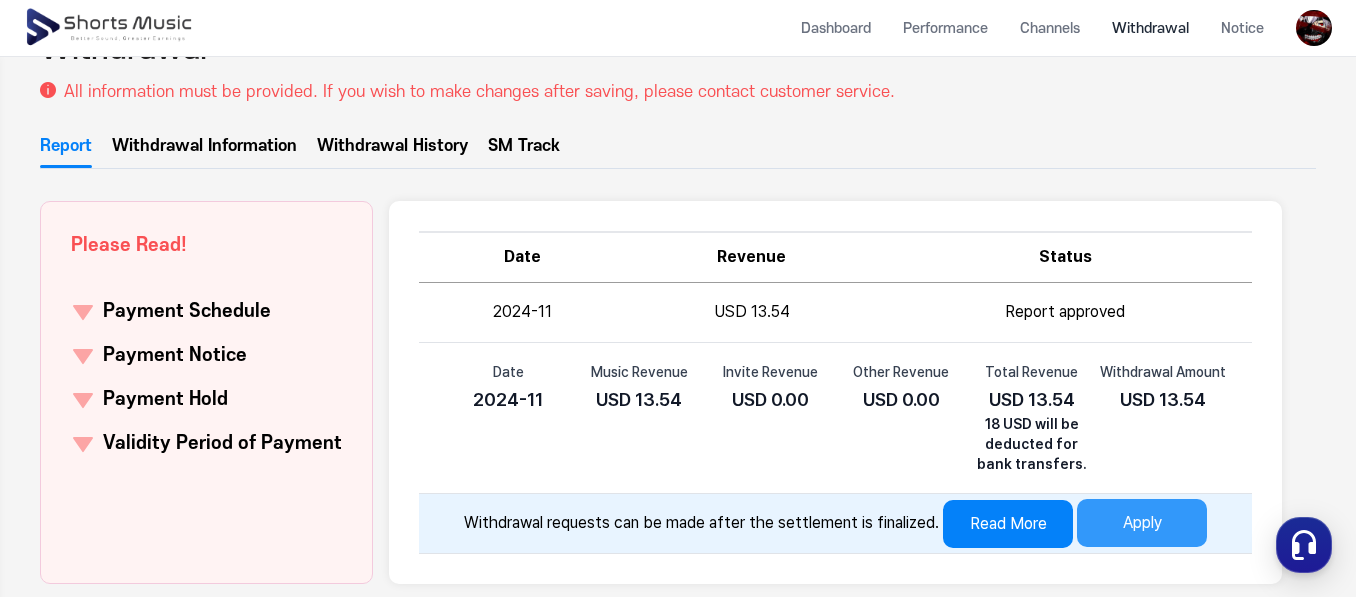 click on "Apply" at bounding box center [1142, 523] 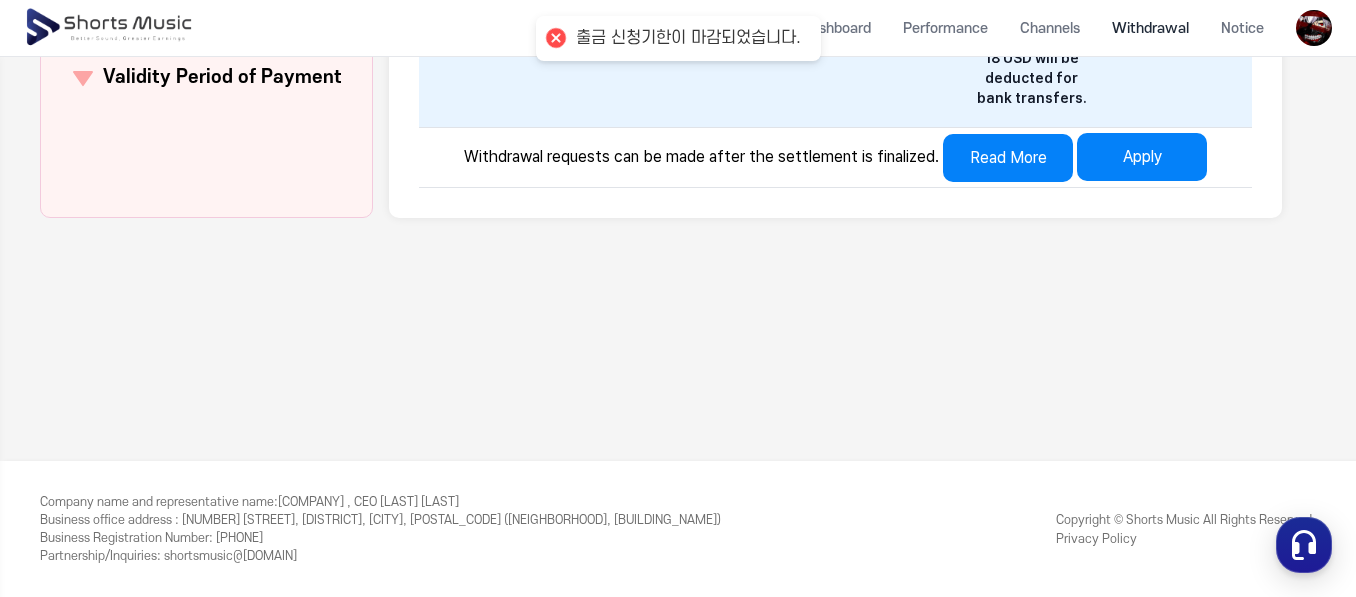 scroll, scrollTop: 66, scrollLeft: 0, axis: vertical 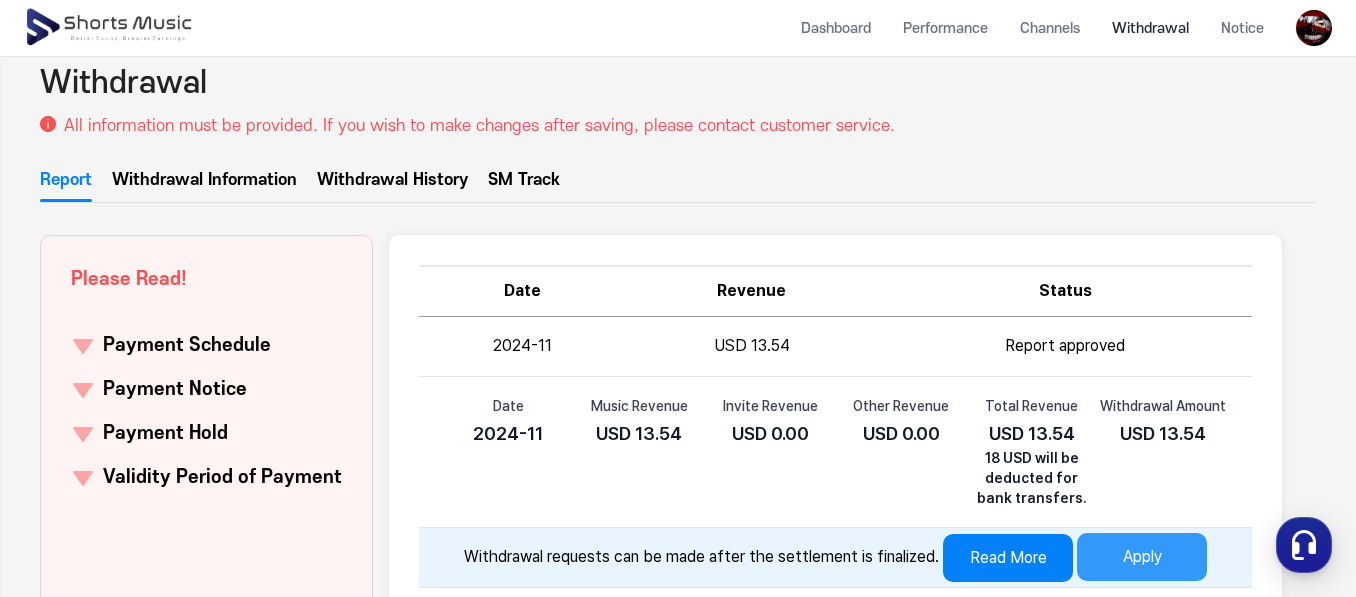 click on "Apply" at bounding box center [1142, 557] 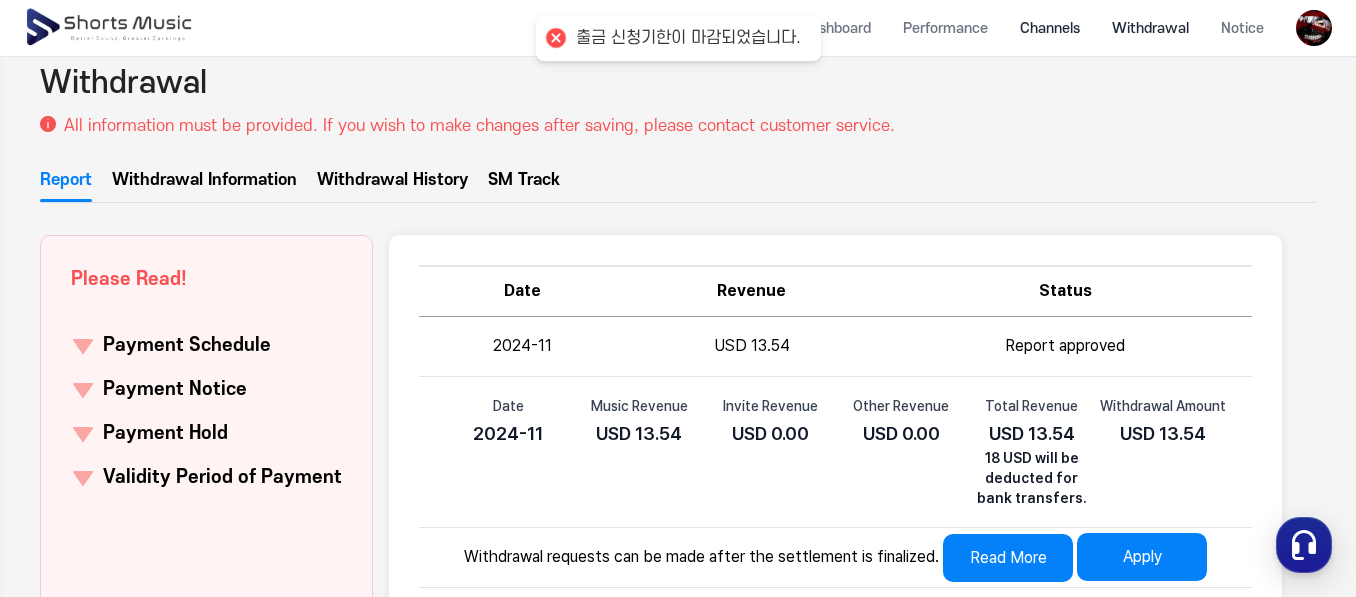 click on "Channels" at bounding box center (1050, 28) 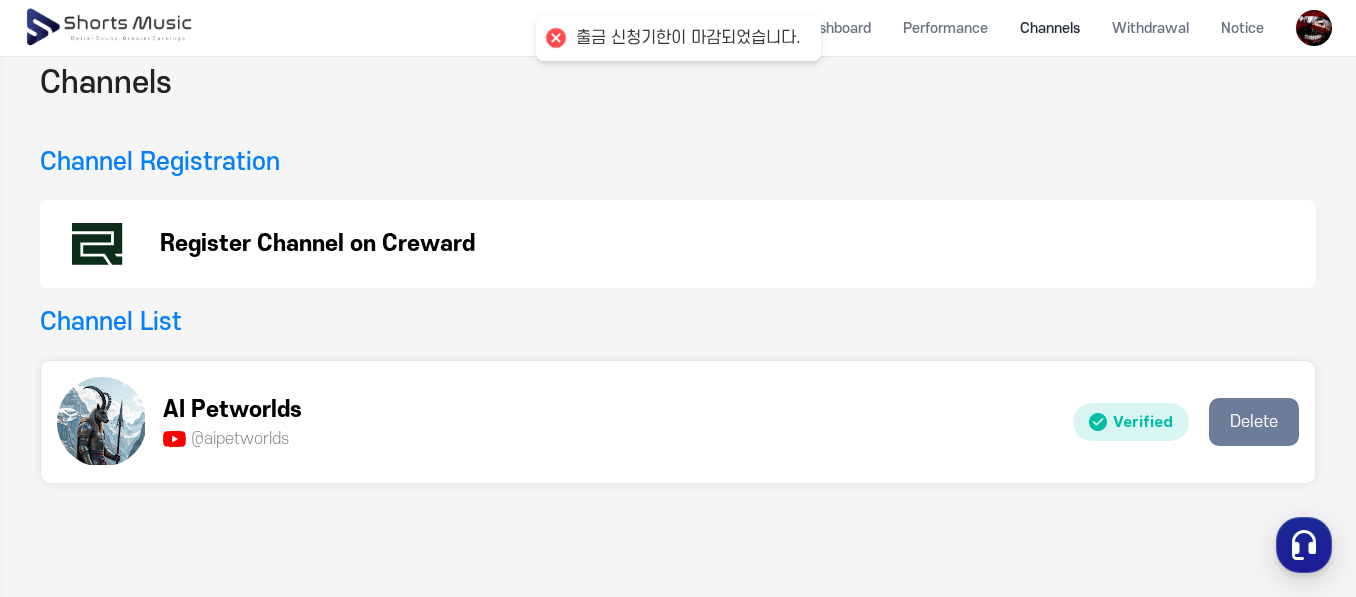 scroll, scrollTop: 0, scrollLeft: 0, axis: both 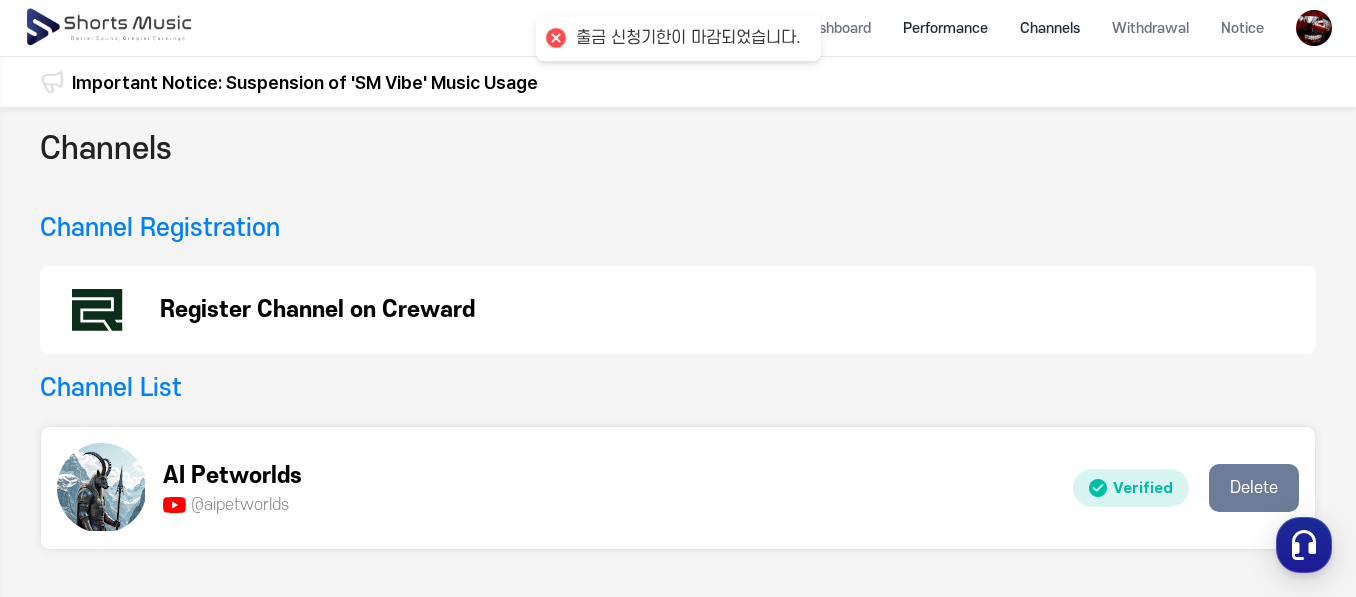 click on "Performance" at bounding box center [945, 28] 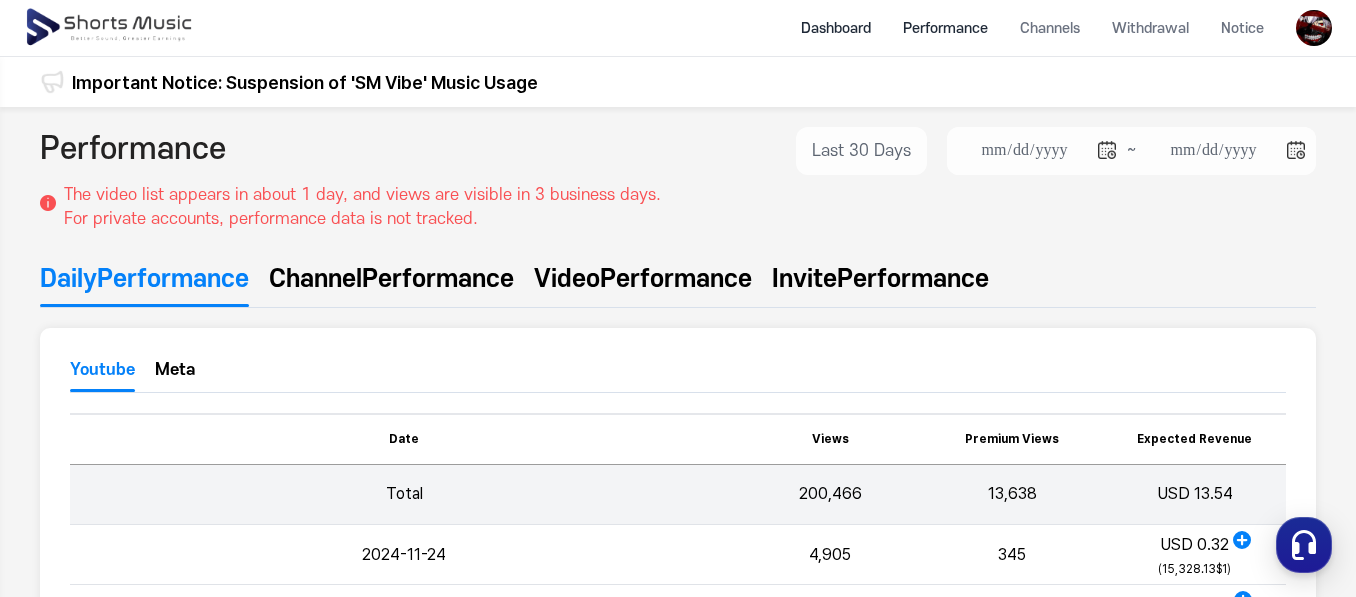 click on "Dashboard" at bounding box center (836, 28) 